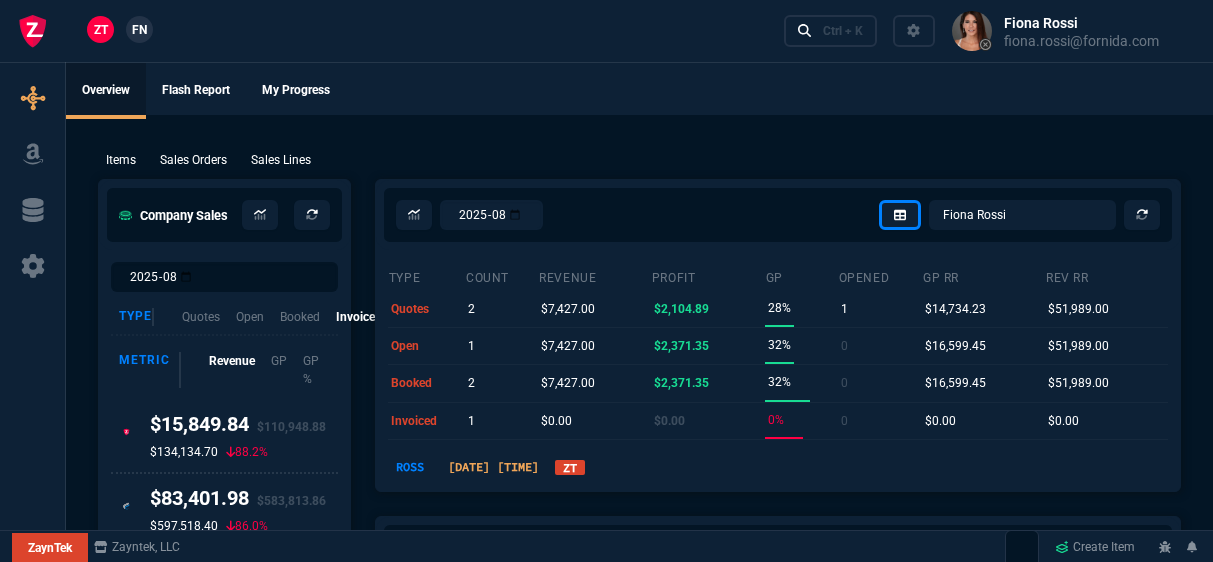 select on "12: ROSS" 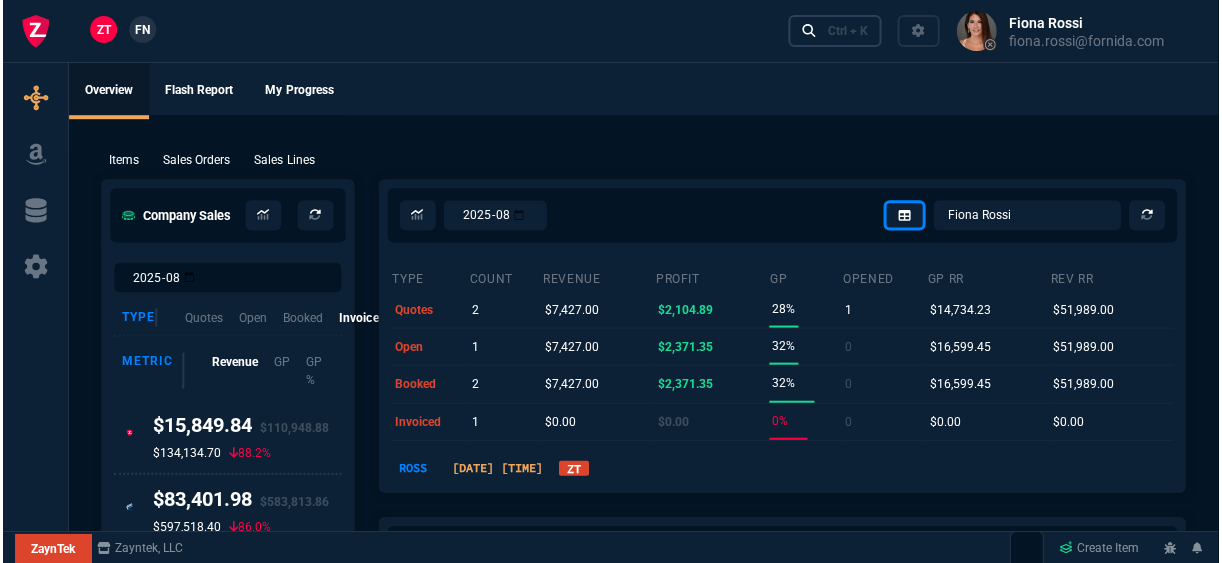 scroll, scrollTop: 0, scrollLeft: 0, axis: both 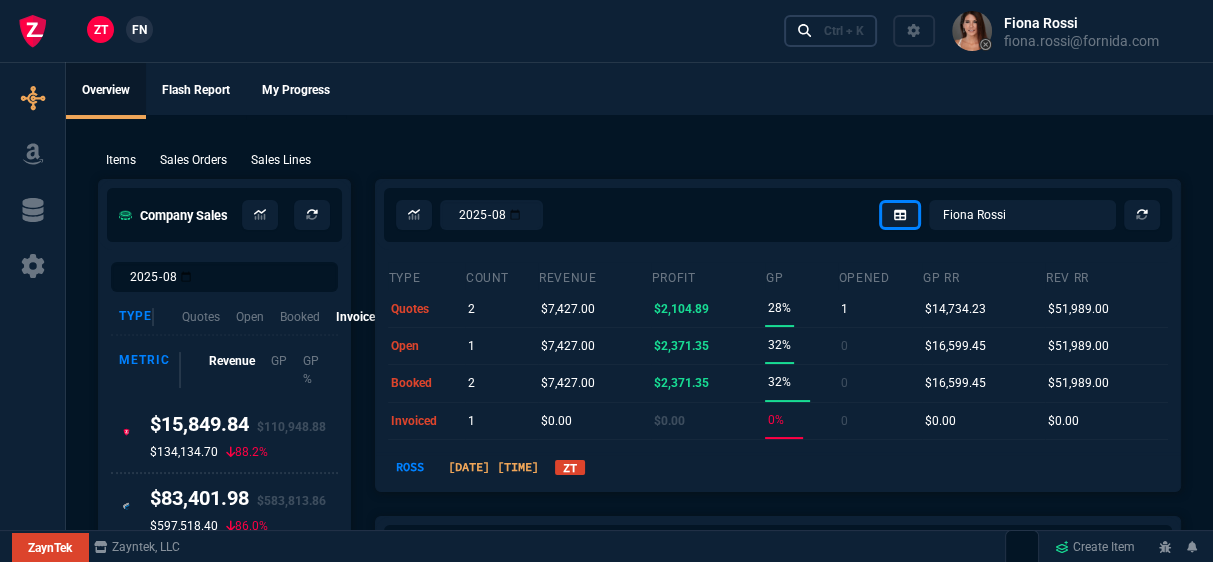 click on "Ctrl + K" at bounding box center (843, 31) 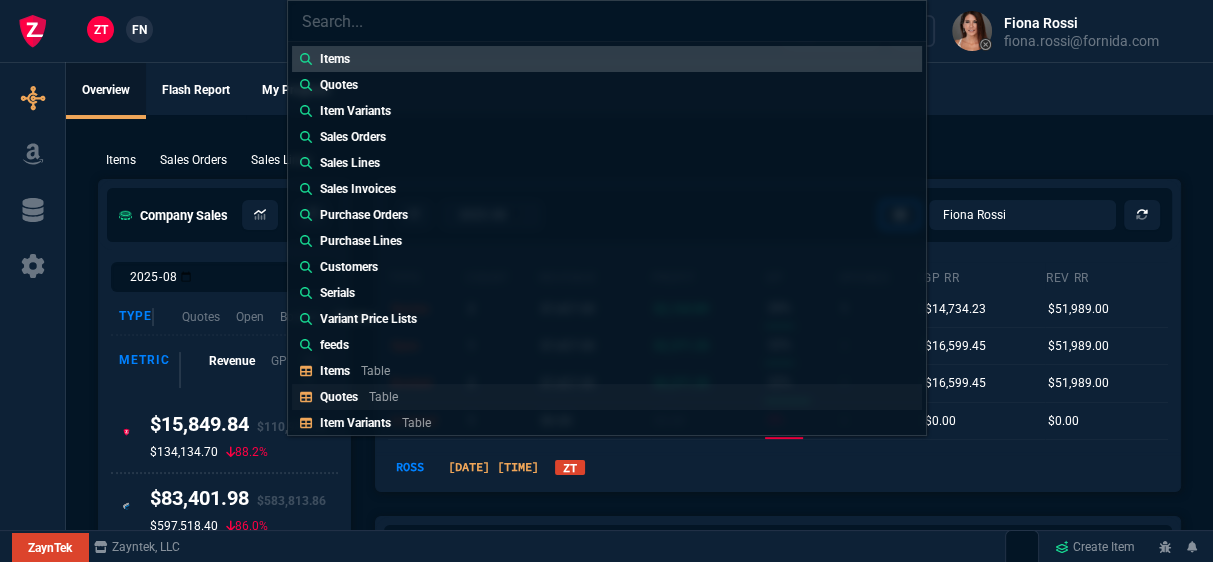click on "Table" at bounding box center [383, 397] 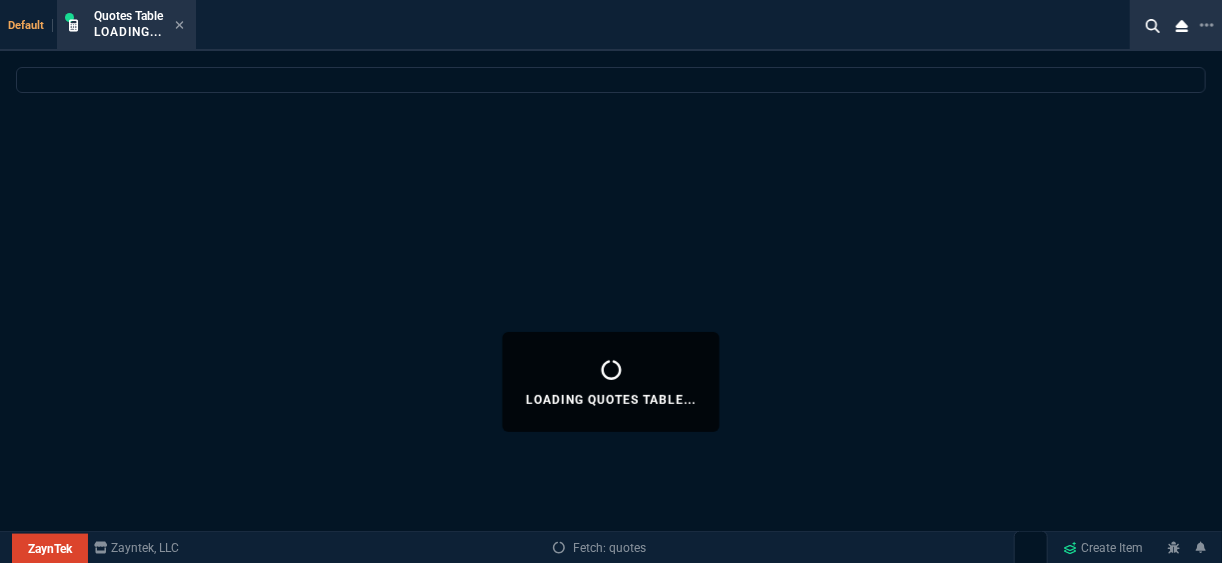 select 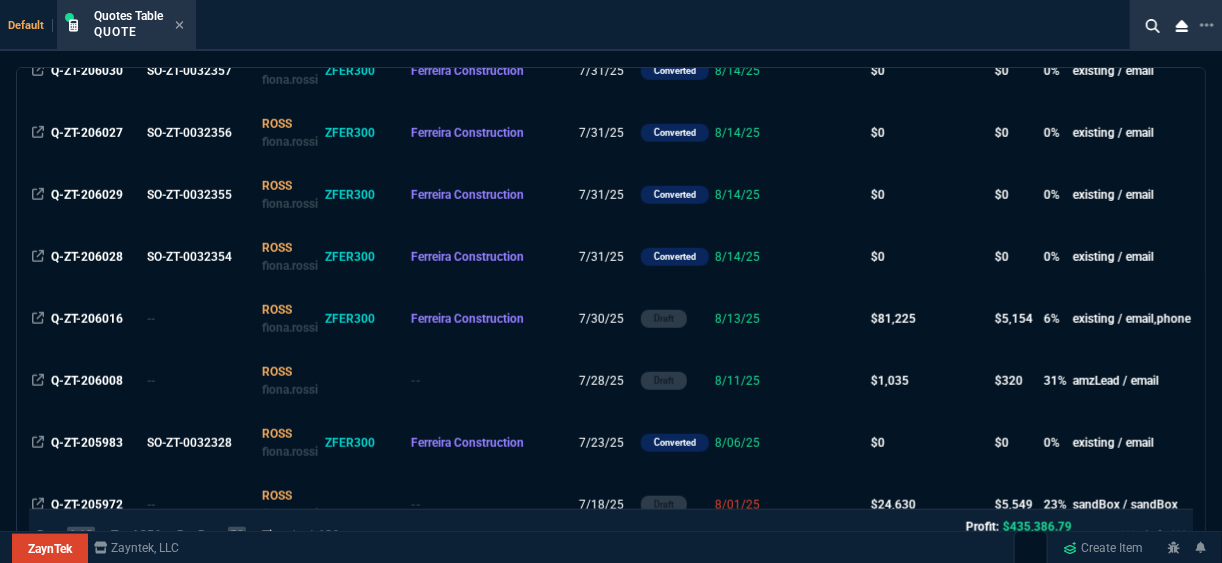 scroll, scrollTop: 640, scrollLeft: 0, axis: vertical 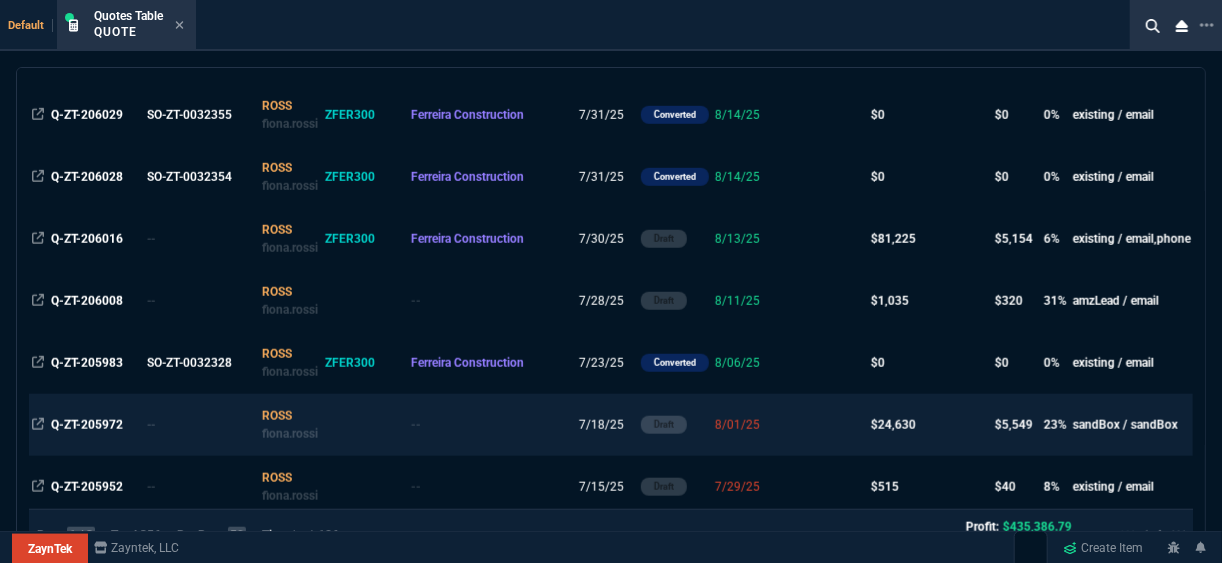 click at bounding box center [829, 425] 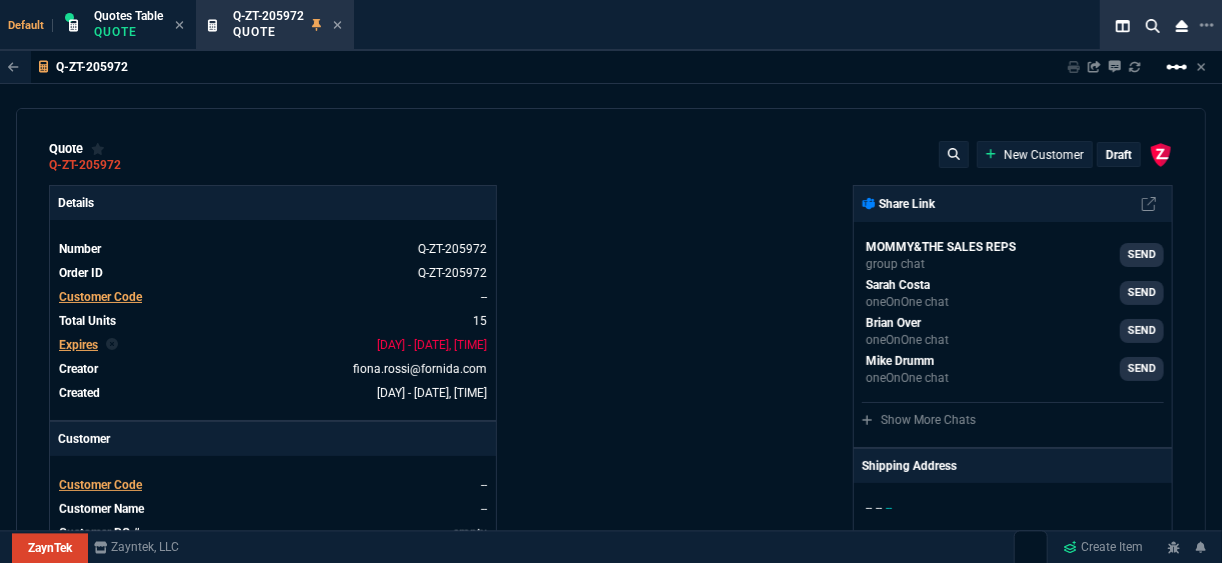 type on "100" 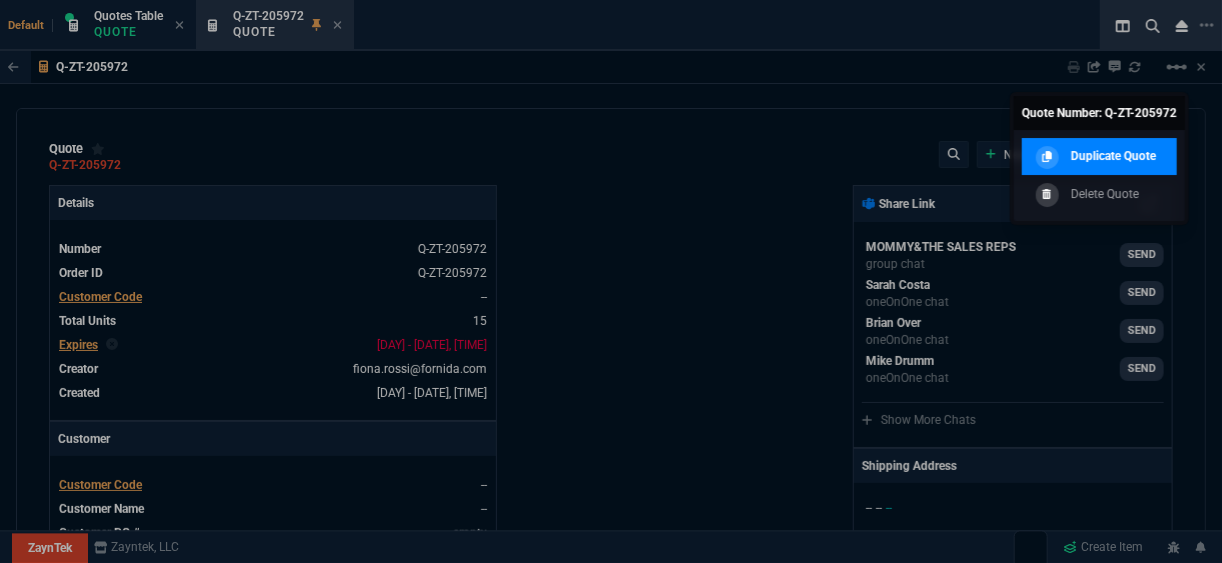 type on "1260.57" 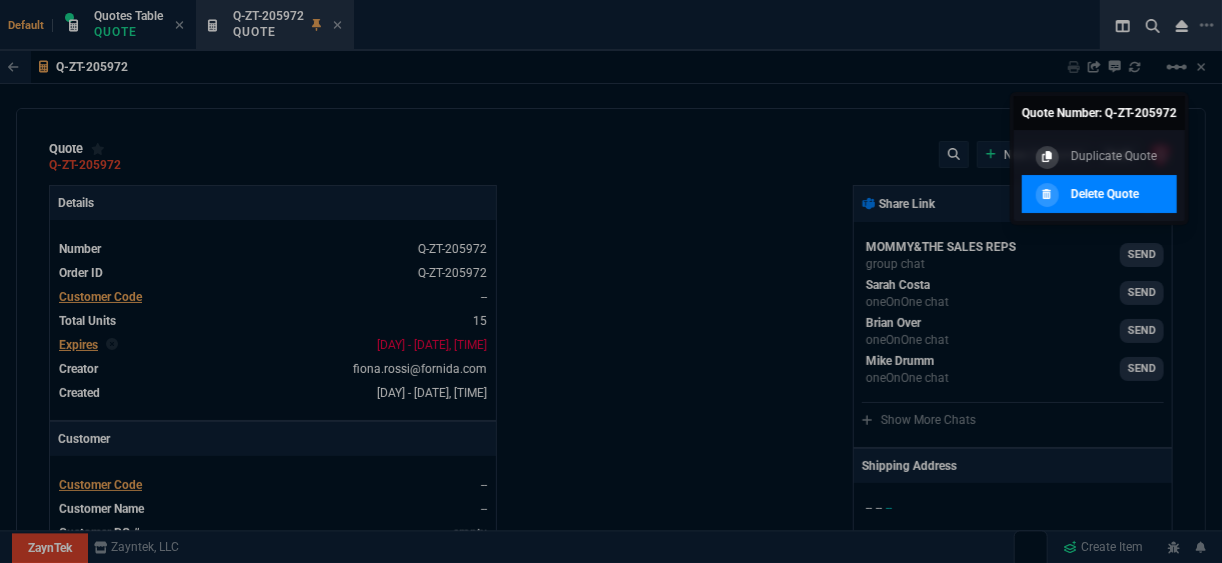 click on "Delete Quote" at bounding box center [1105, 194] 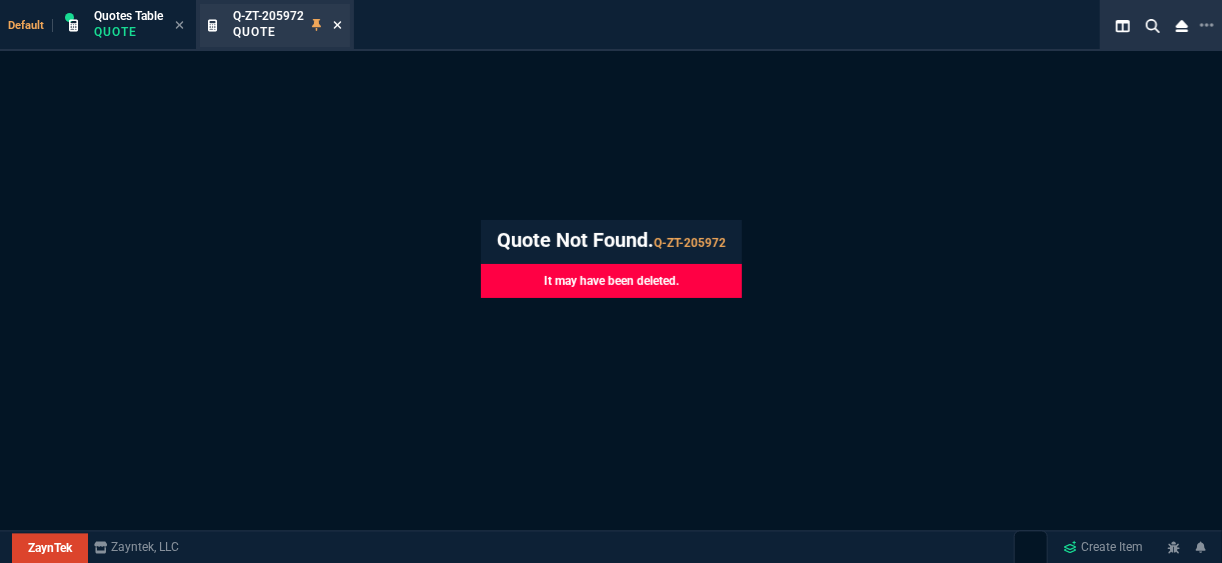 click 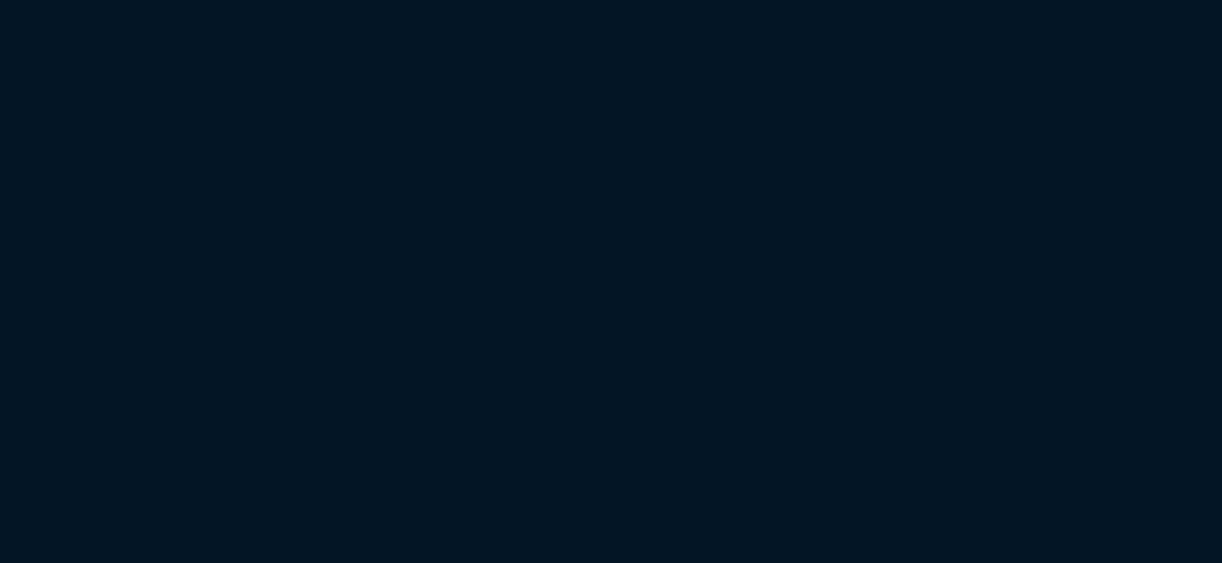 scroll, scrollTop: 0, scrollLeft: 0, axis: both 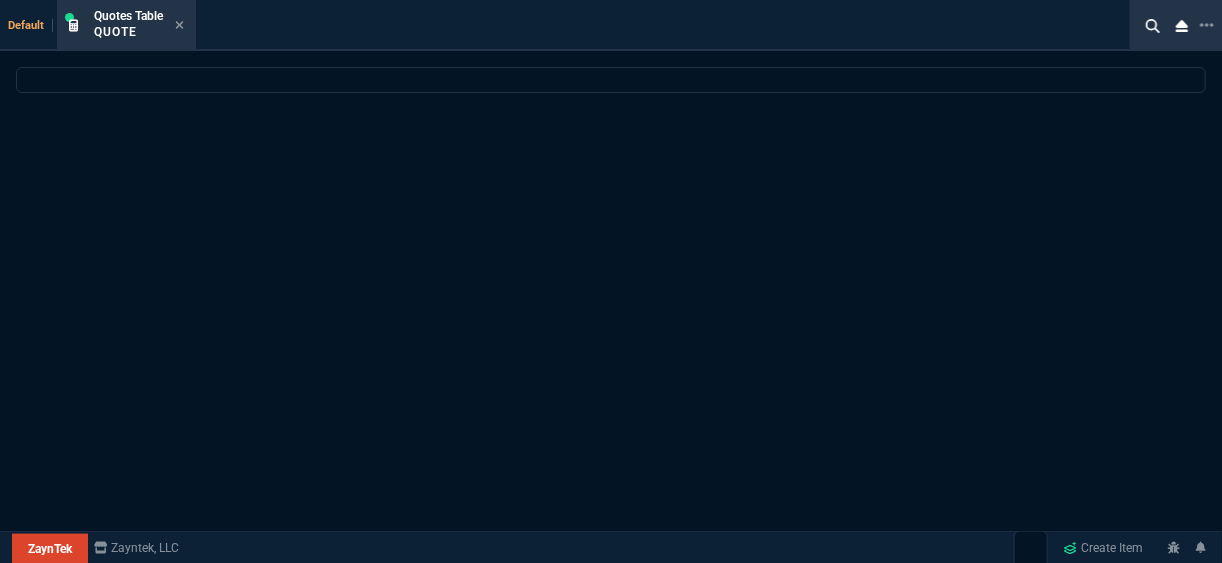 select on "12: ROSS" 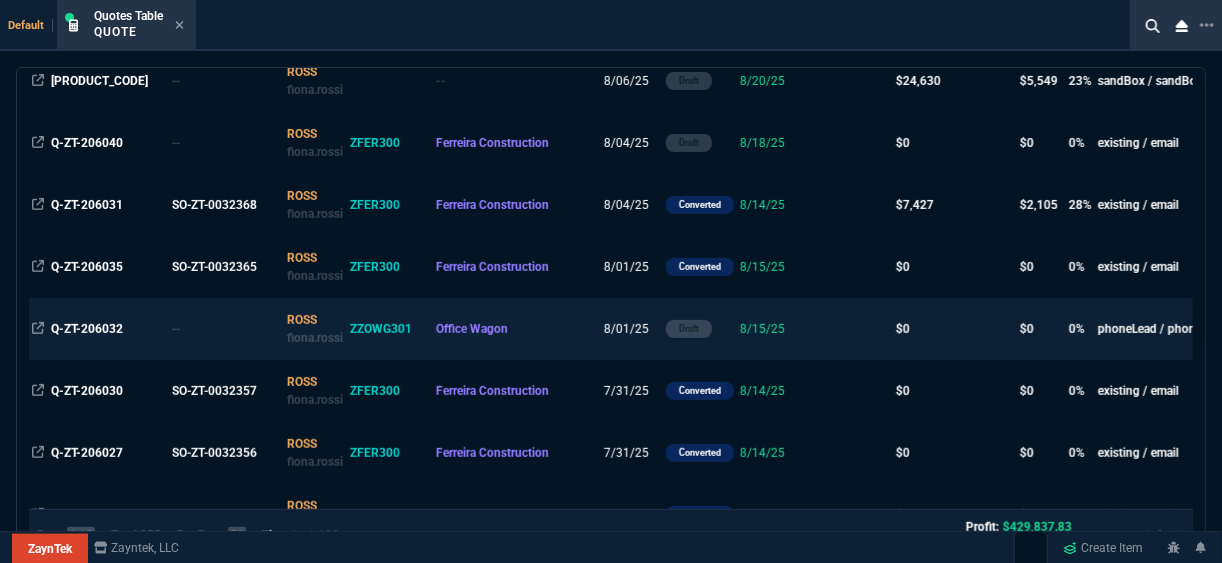 scroll, scrollTop: 0, scrollLeft: 0, axis: both 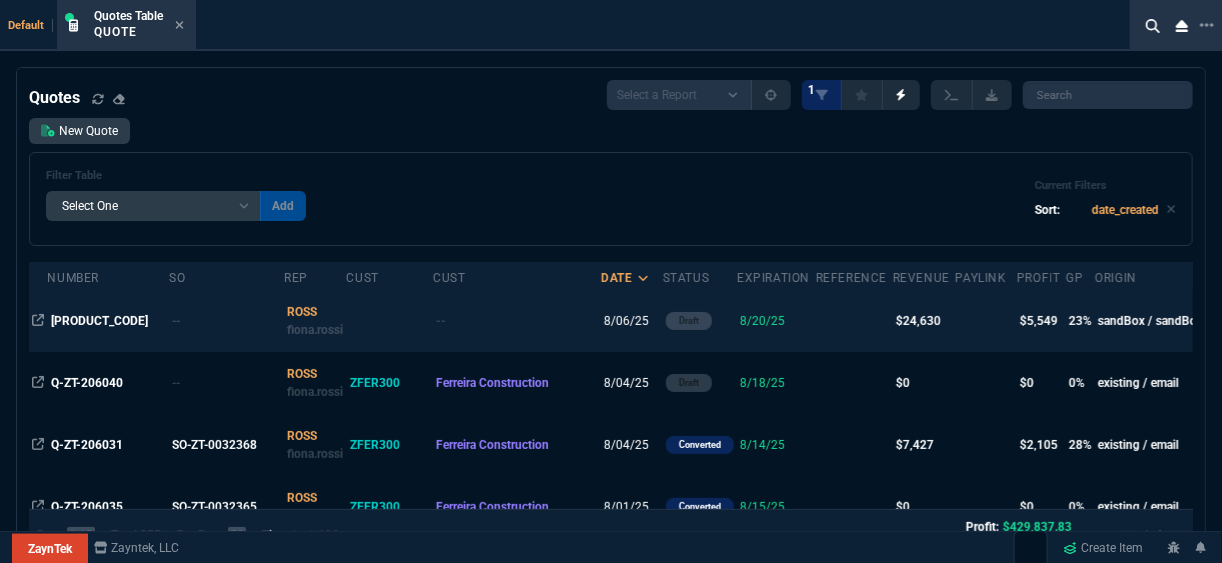 click at bounding box center (854, 321) 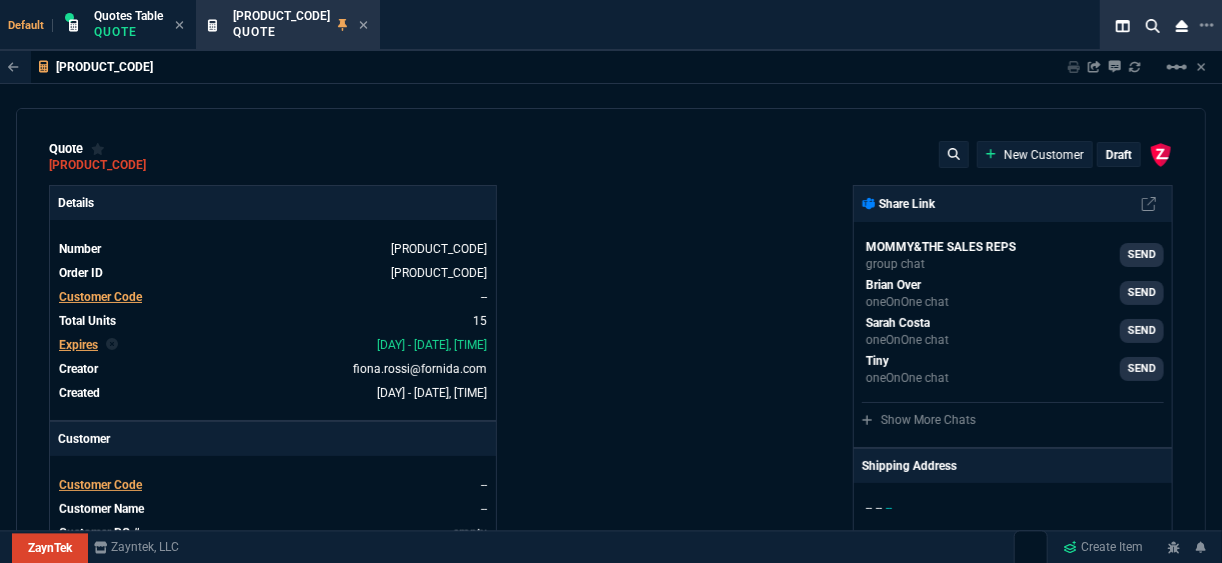 type on "100" 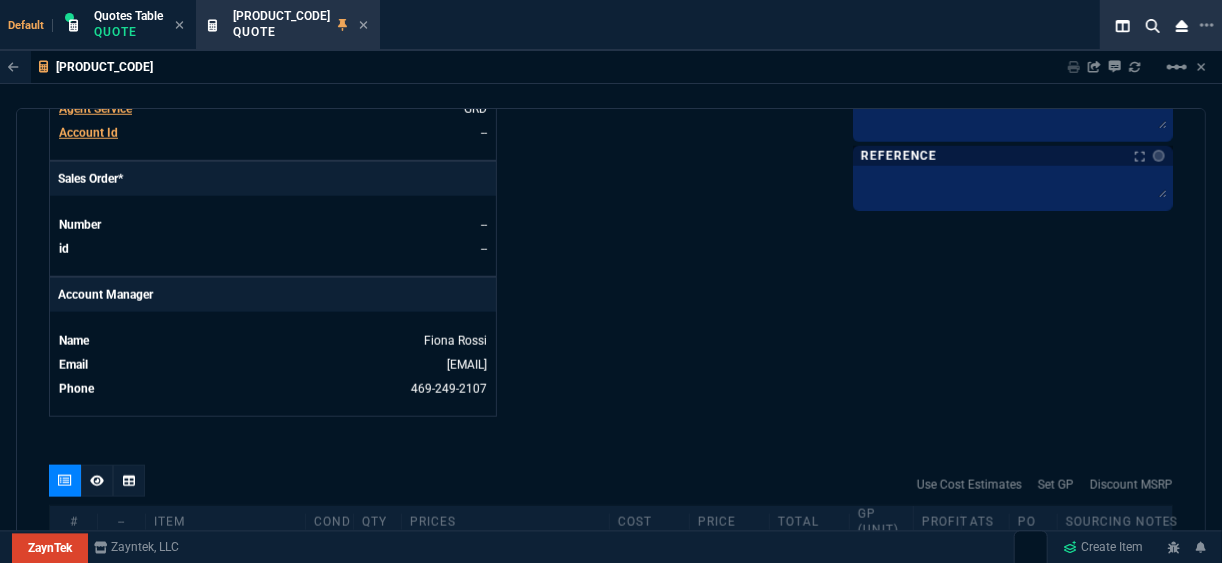 type on "1260.57" 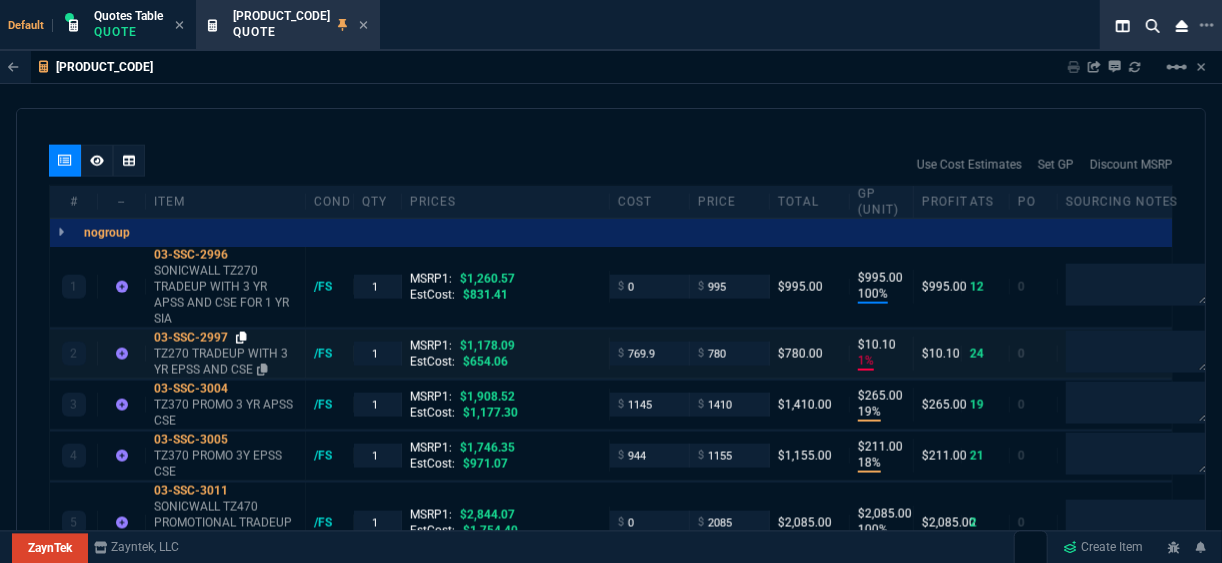 click 